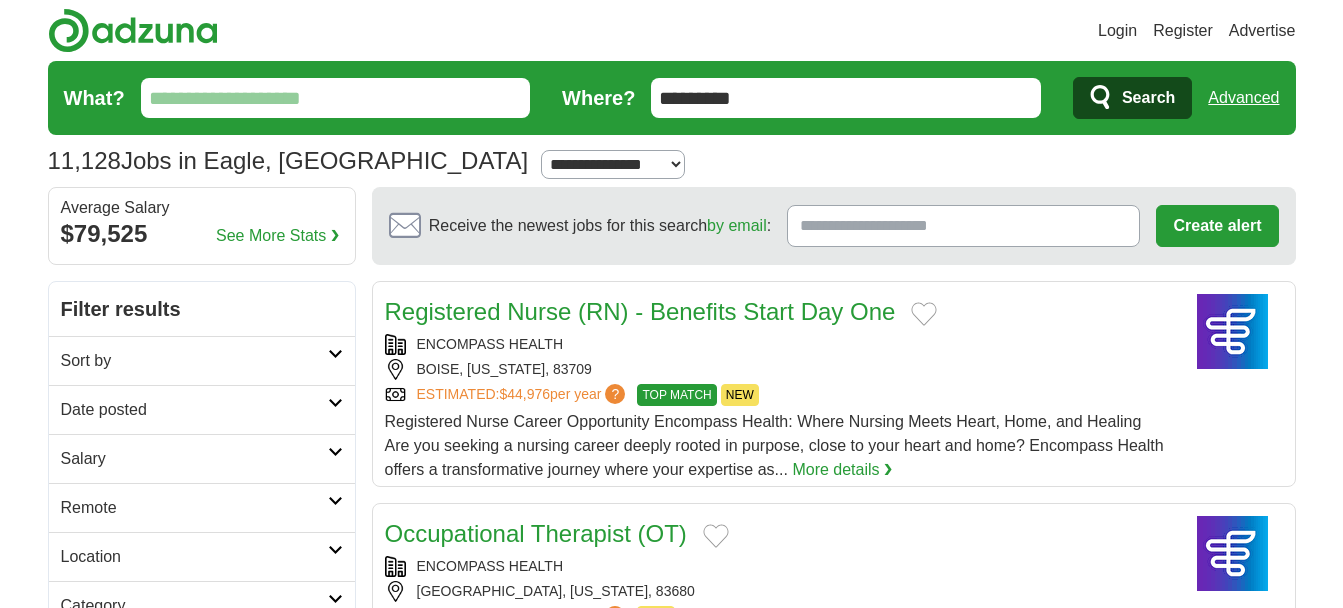 scroll, scrollTop: 0, scrollLeft: 0, axis: both 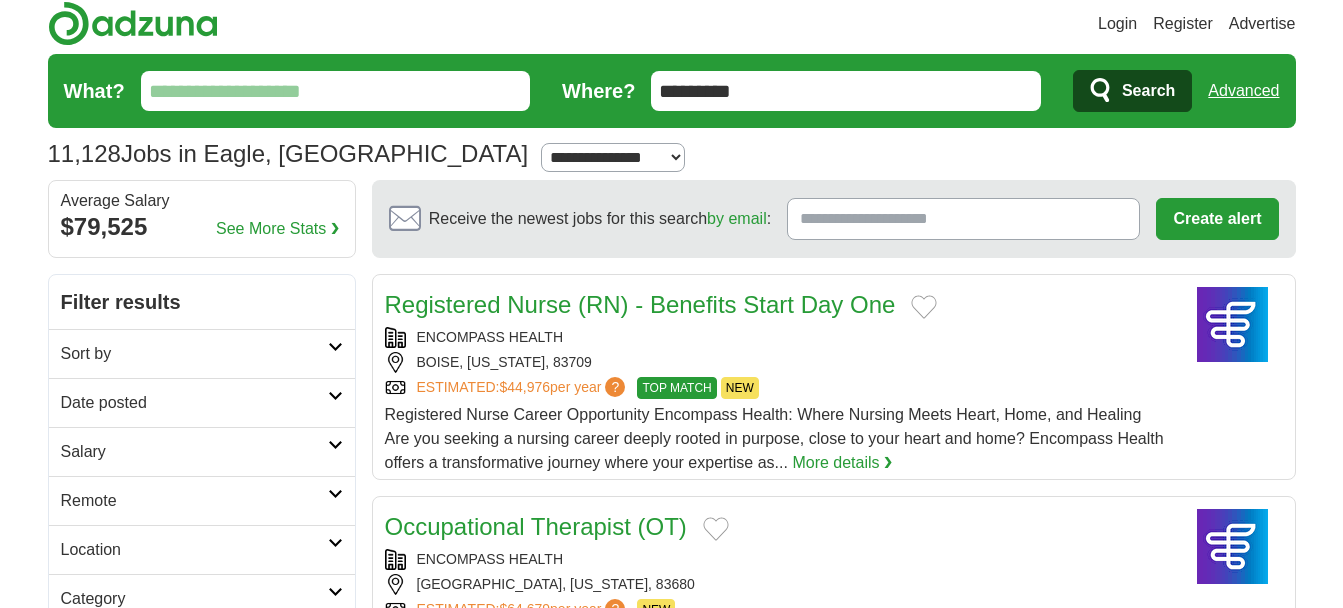 click on "What?" at bounding box center (336, 91) 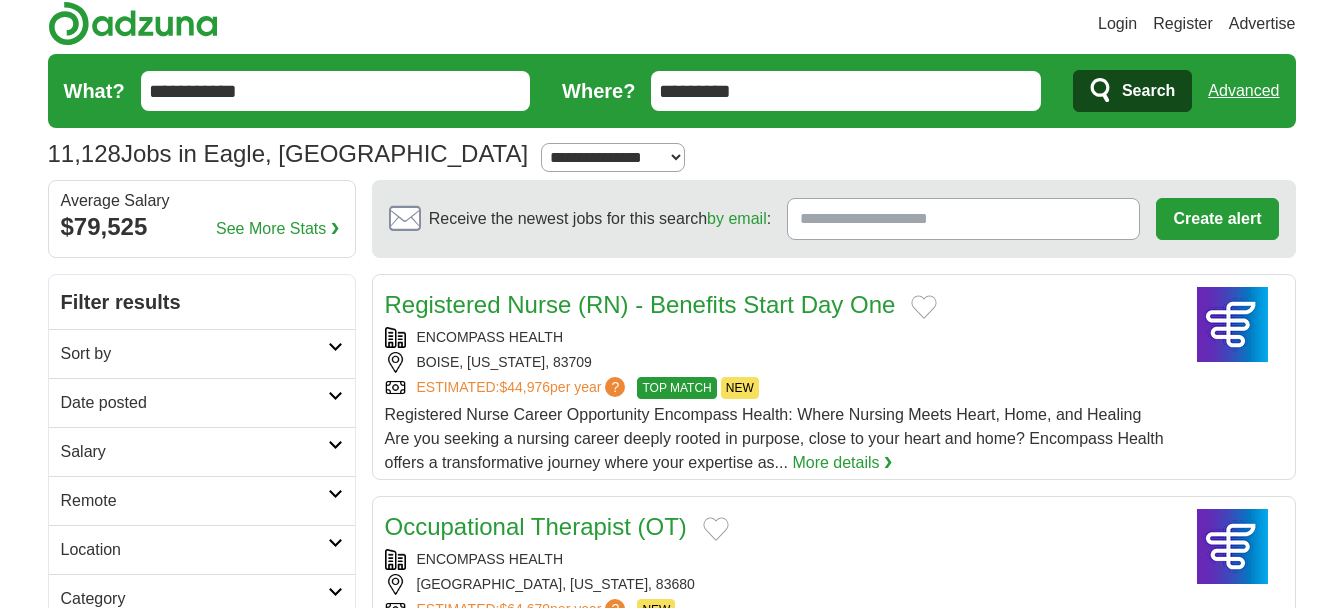 type on "**********" 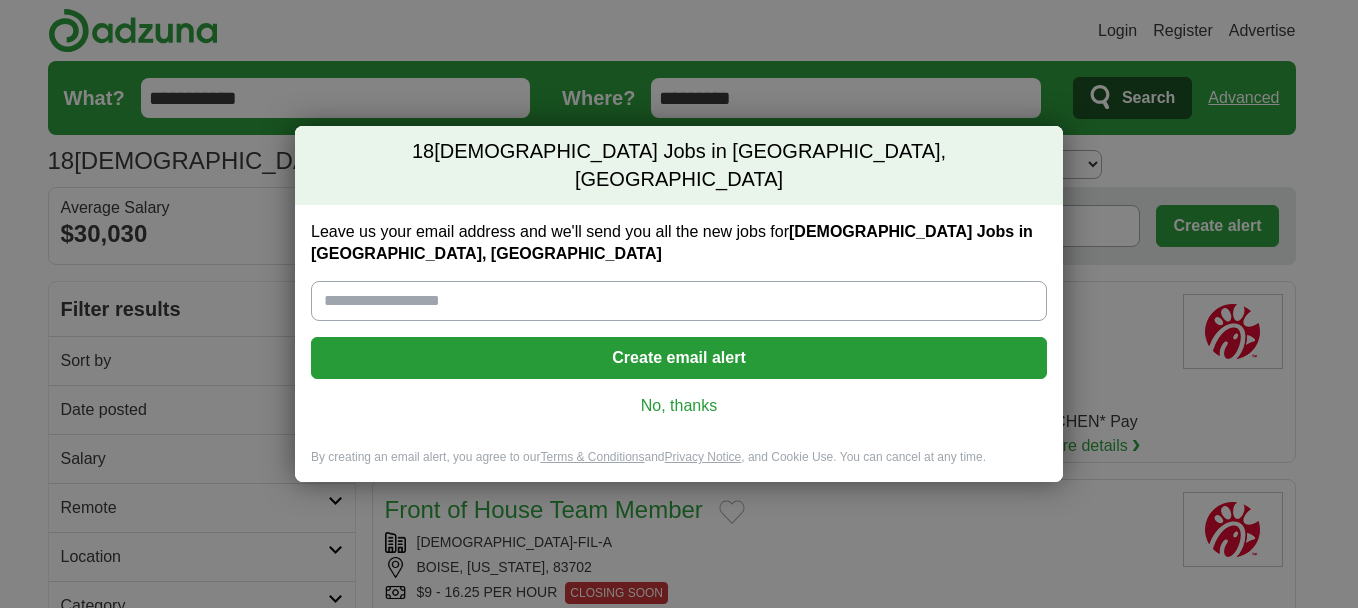 scroll, scrollTop: 0, scrollLeft: 0, axis: both 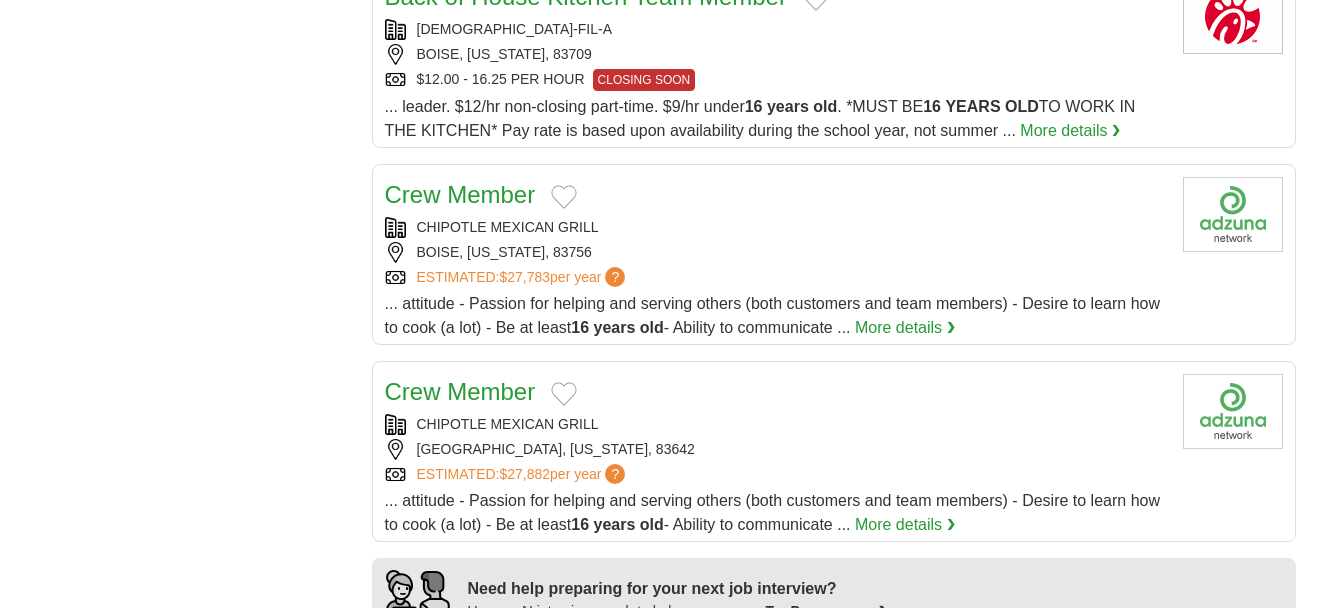 click on "Crew Member" at bounding box center (460, 392) 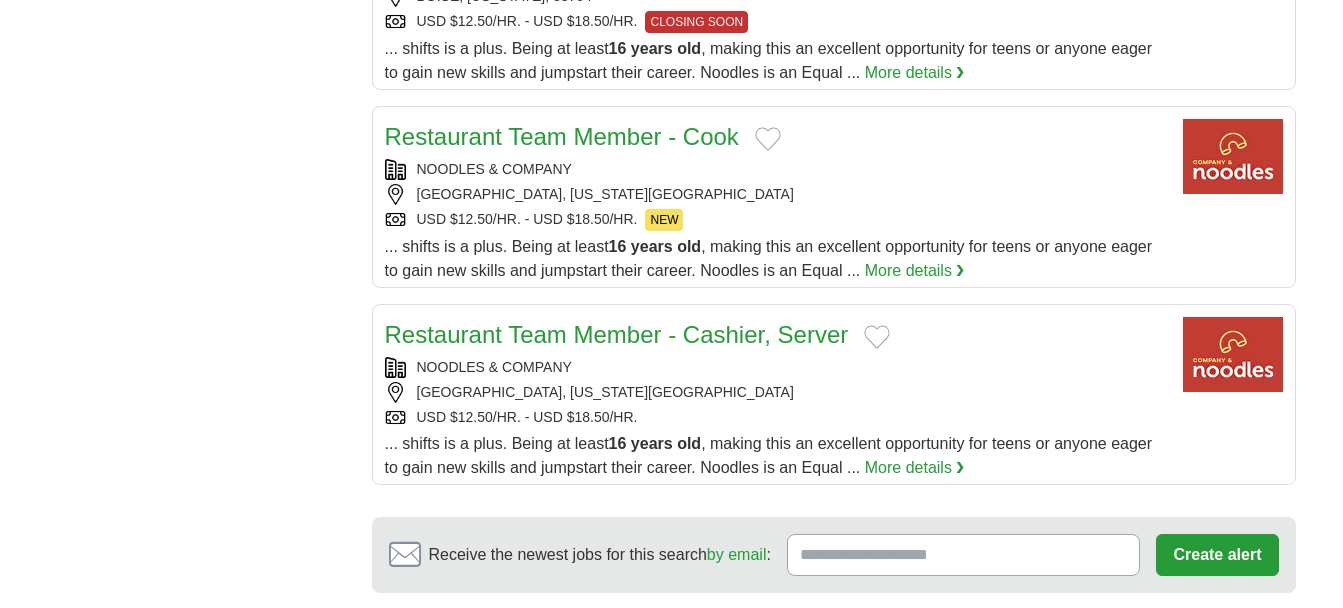 scroll, scrollTop: 1936, scrollLeft: 0, axis: vertical 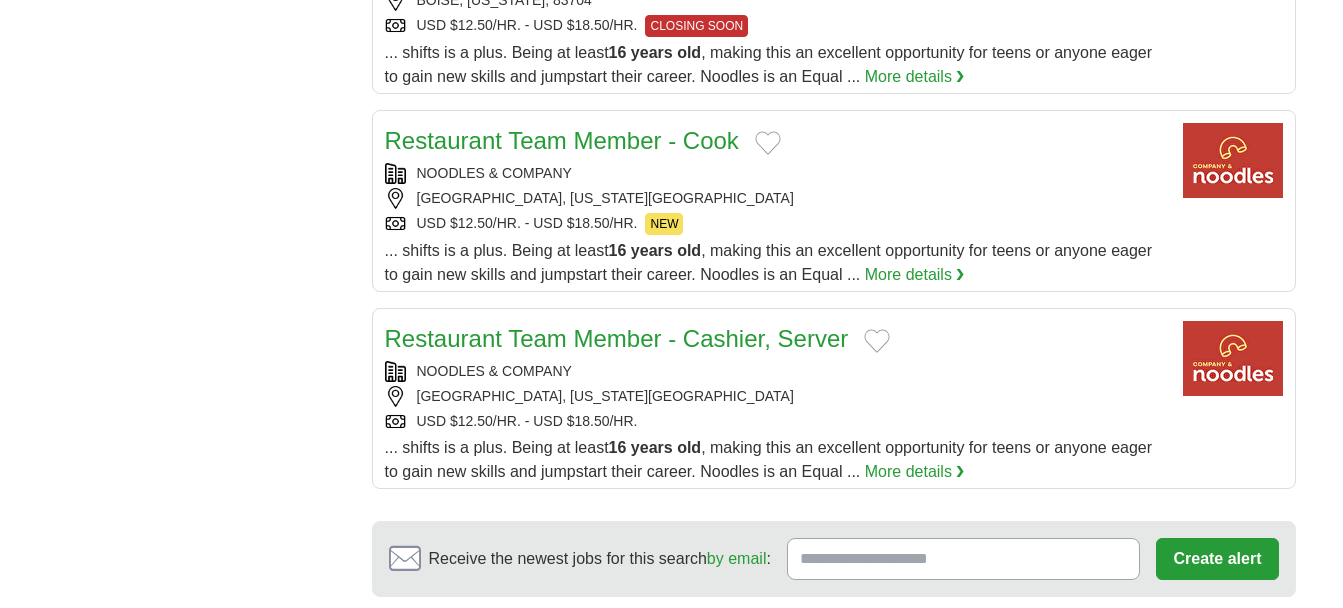 click on "Restaurant Team Member - Cook" at bounding box center [562, 140] 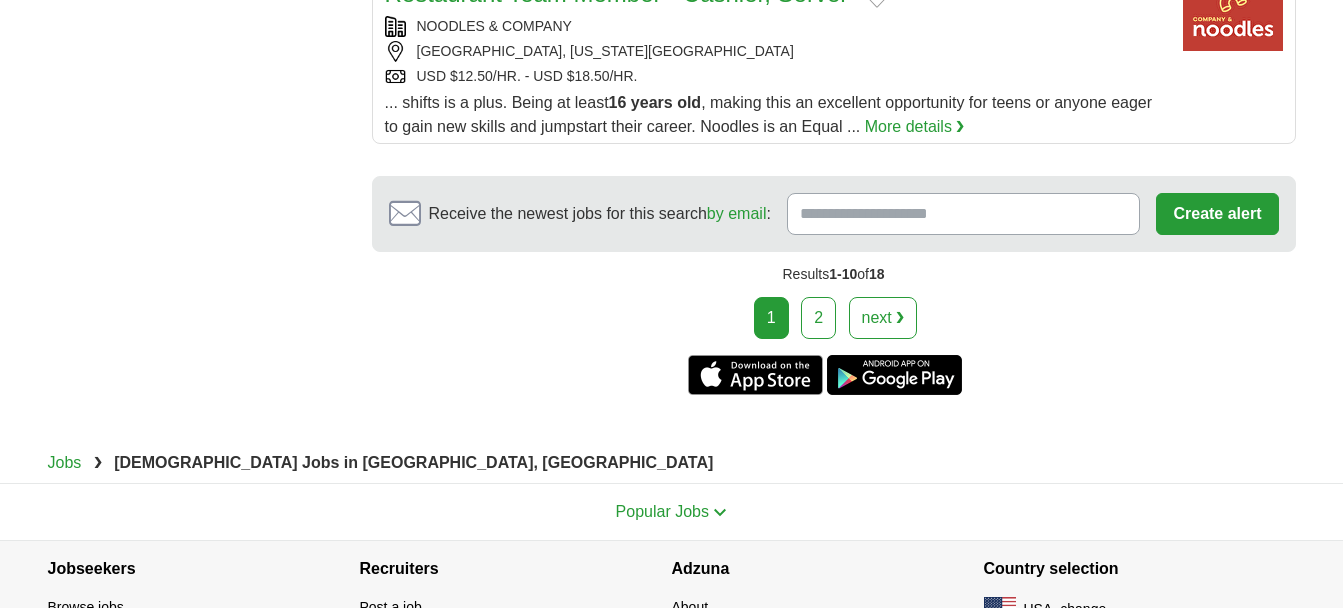 scroll, scrollTop: 2282, scrollLeft: 0, axis: vertical 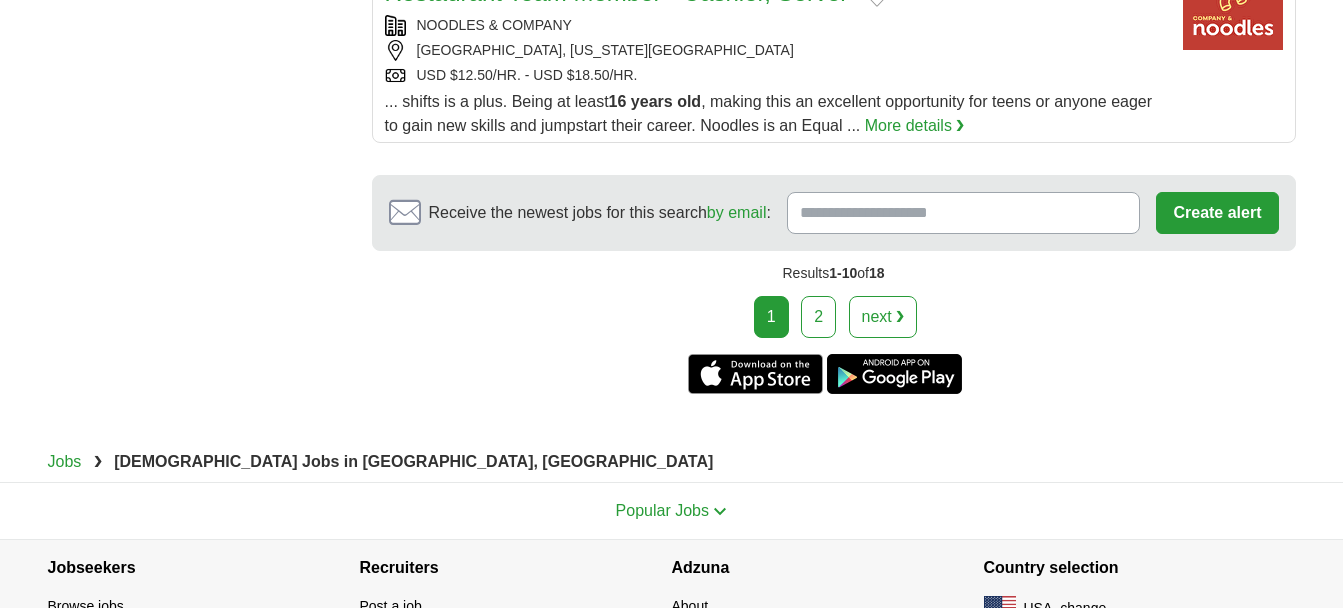 click on "2" at bounding box center [818, 317] 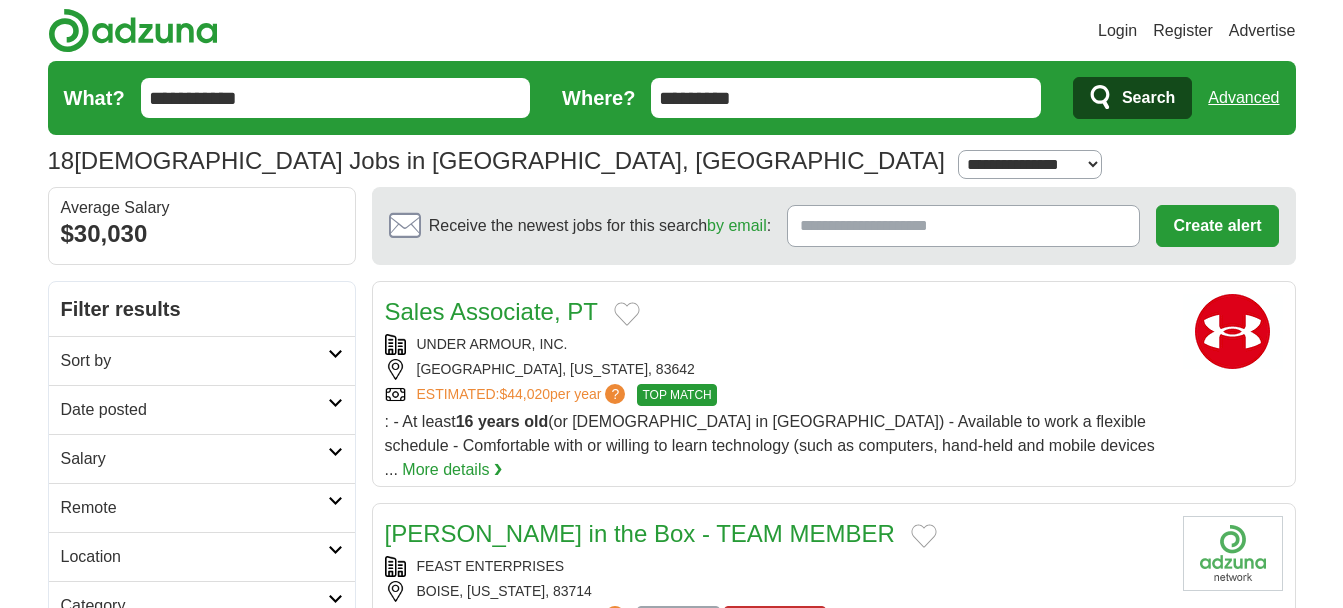 scroll, scrollTop: 0, scrollLeft: 0, axis: both 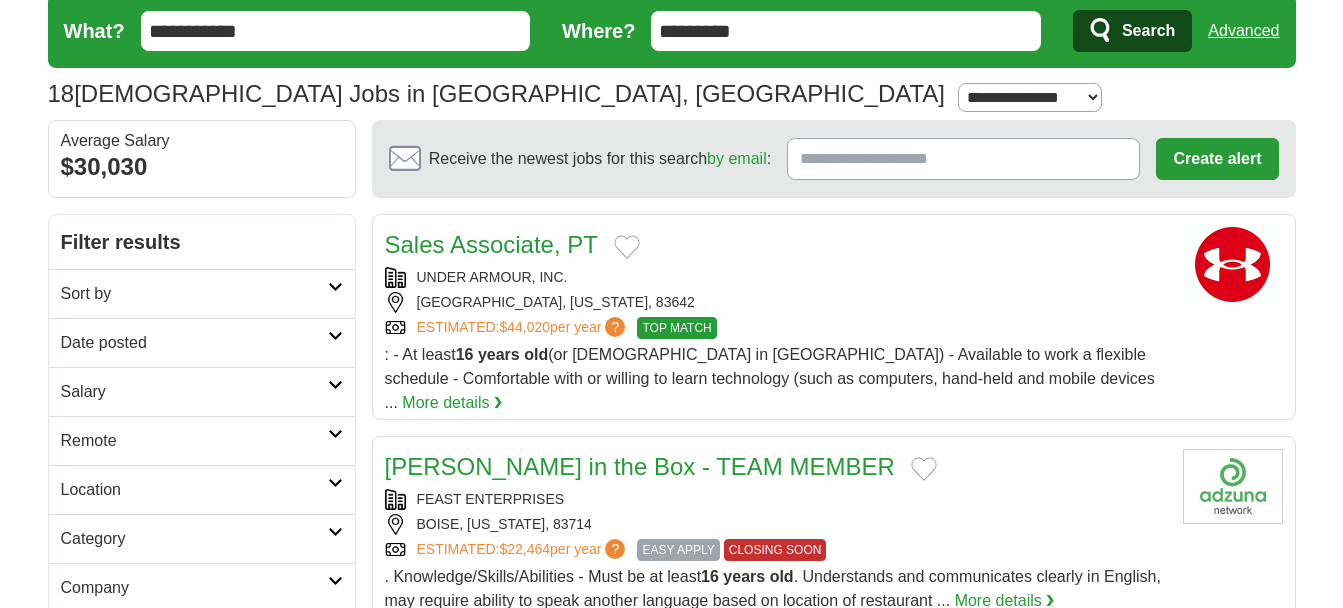 click on "Sales Associate, PT" at bounding box center [491, 244] 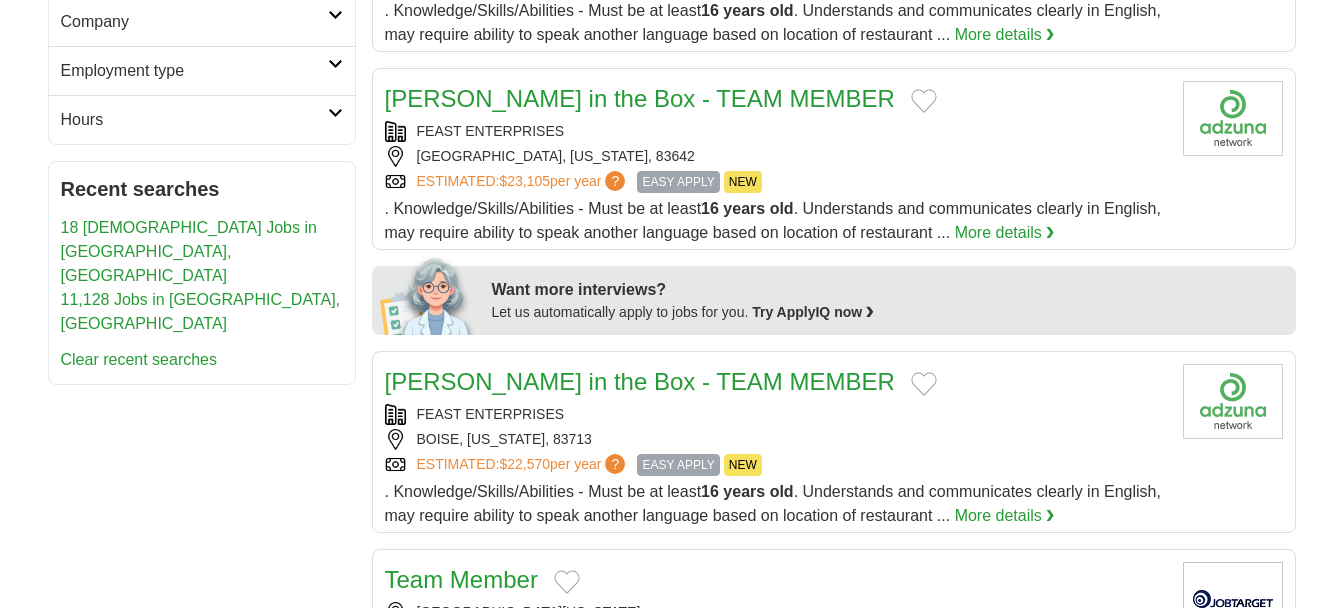 scroll, scrollTop: 0, scrollLeft: 0, axis: both 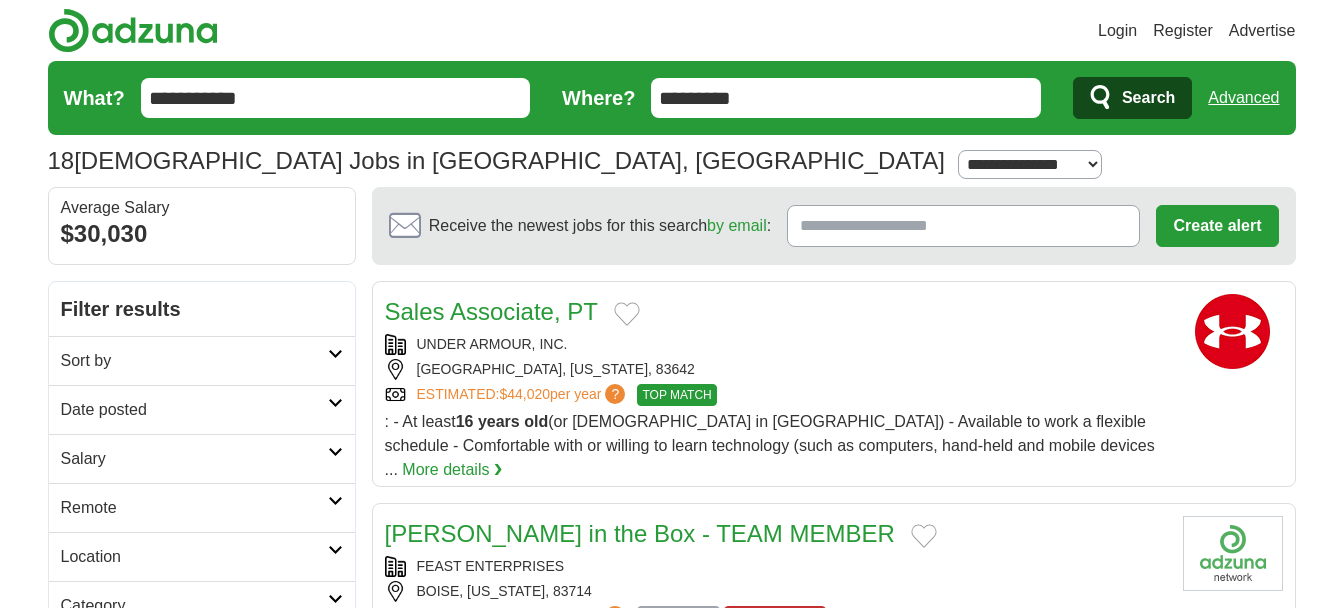 click on "Average Salary" at bounding box center (202, 208) 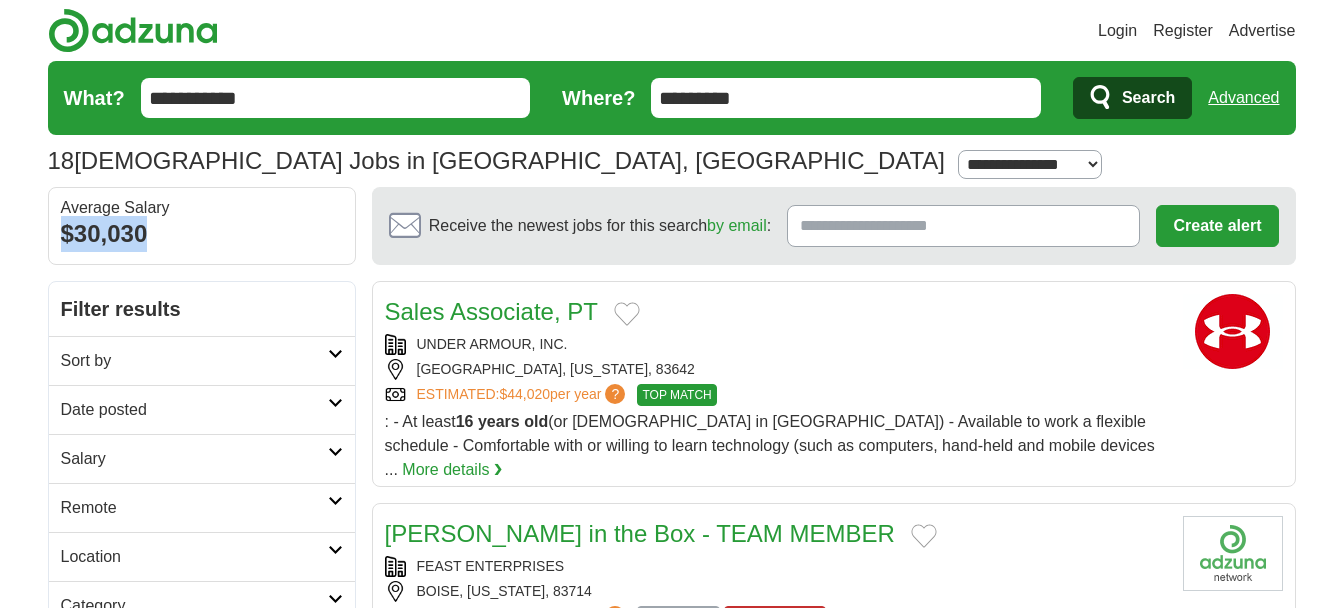 drag, startPoint x: 169, startPoint y: 237, endPoint x: 16, endPoint y: 218, distance: 154.17523 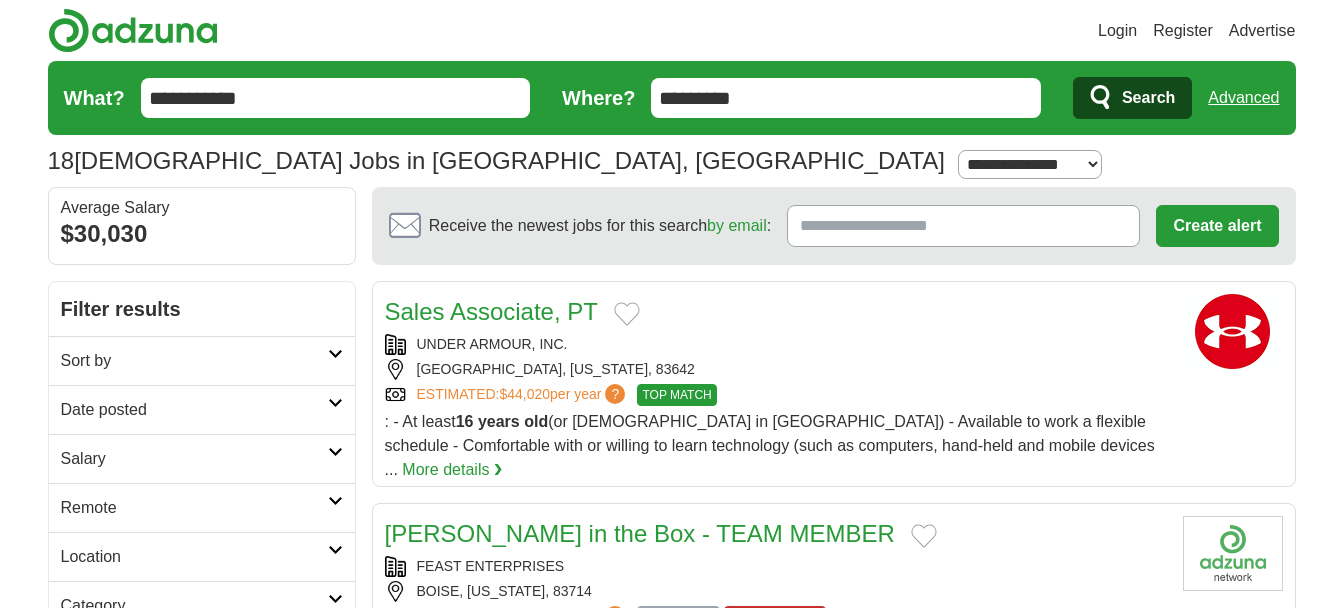 drag, startPoint x: 16, startPoint y: 218, endPoint x: 246, endPoint y: 275, distance: 236.95781 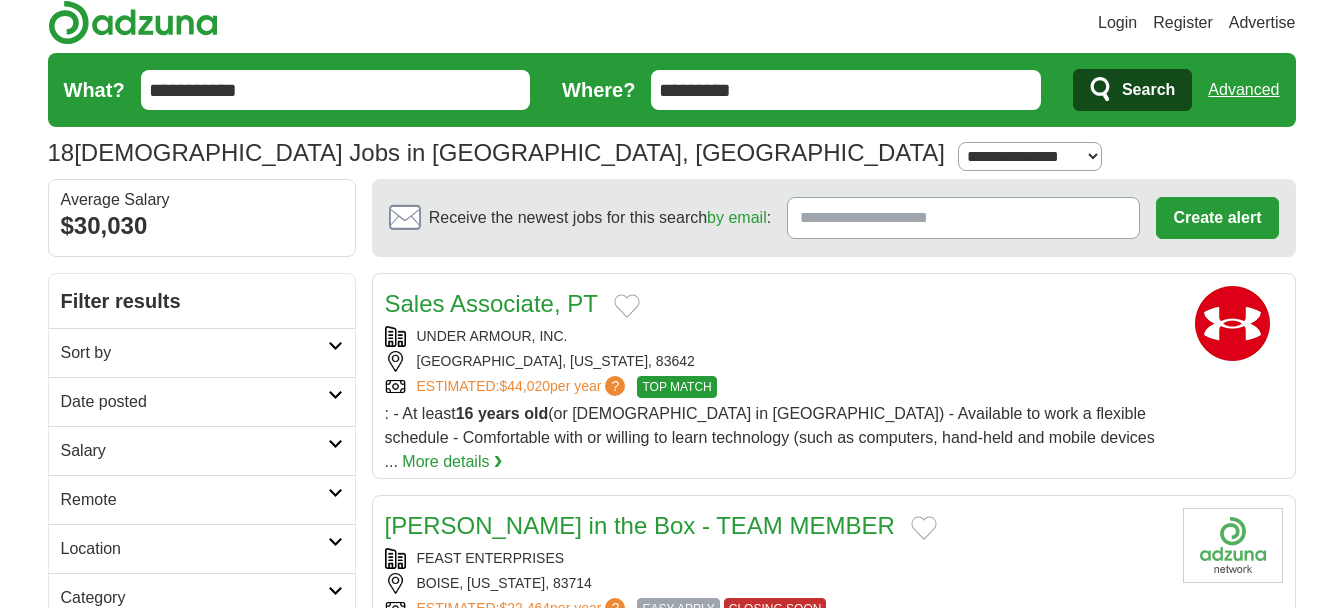 click on "ESTIMATED:
$44,020
per year
?" at bounding box center [523, 387] 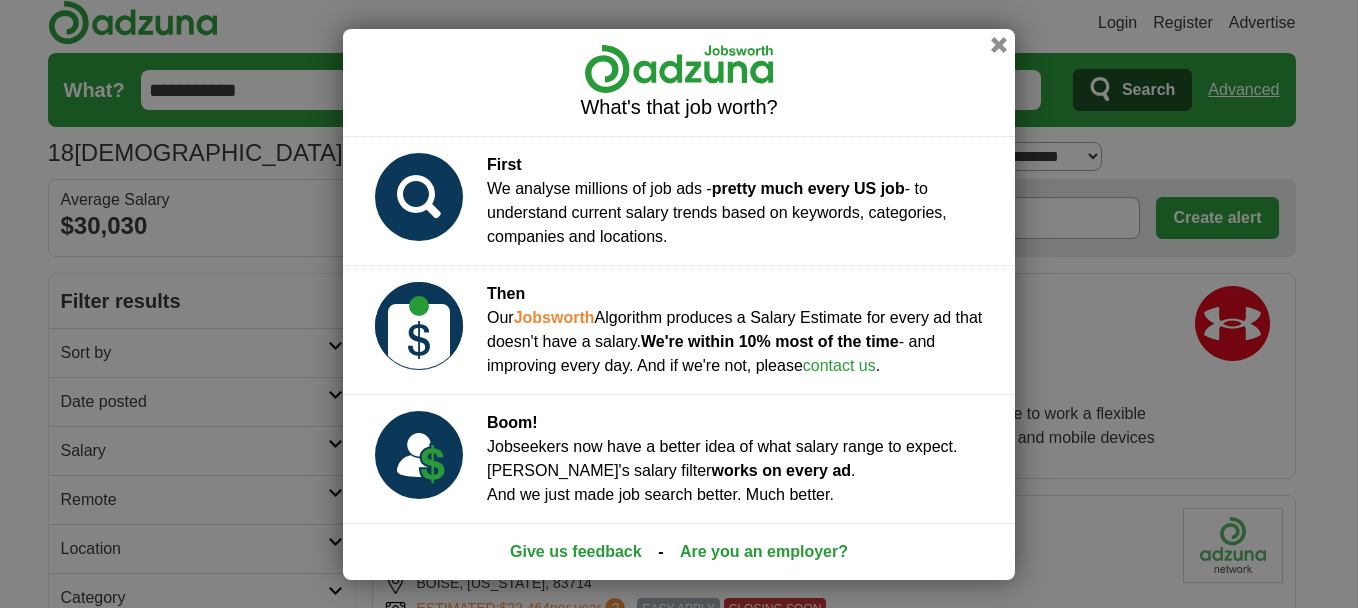 click on "What's that job worth?" at bounding box center (679, 82) 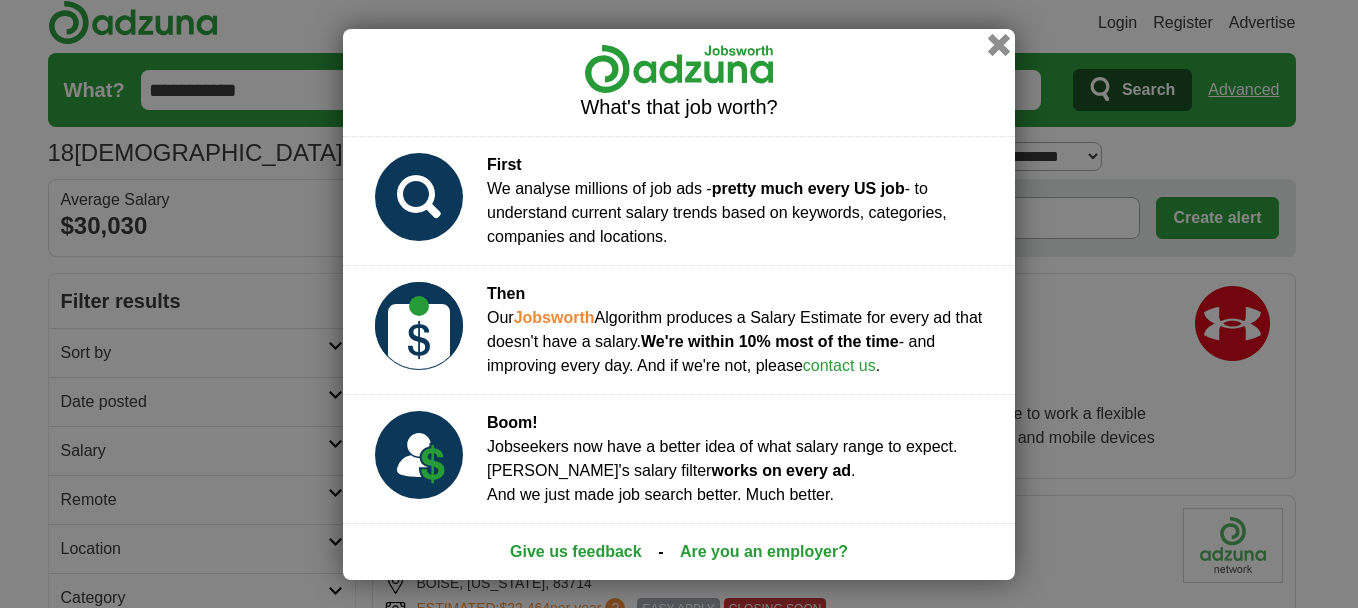 click at bounding box center (999, 44) 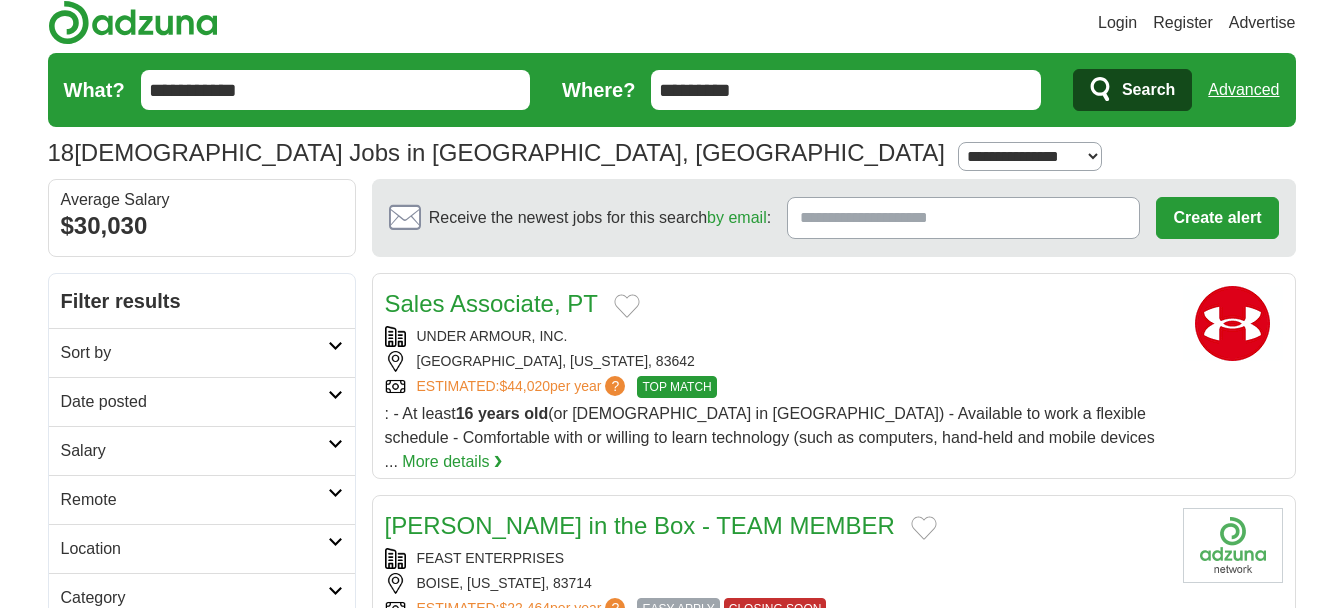 click on "UNDER ARMOUR, INC.
MERIDIAN, IDAHO, 83642
ESTIMATED:
$44,020
per year
?
TOP MATCH" at bounding box center [776, 362] 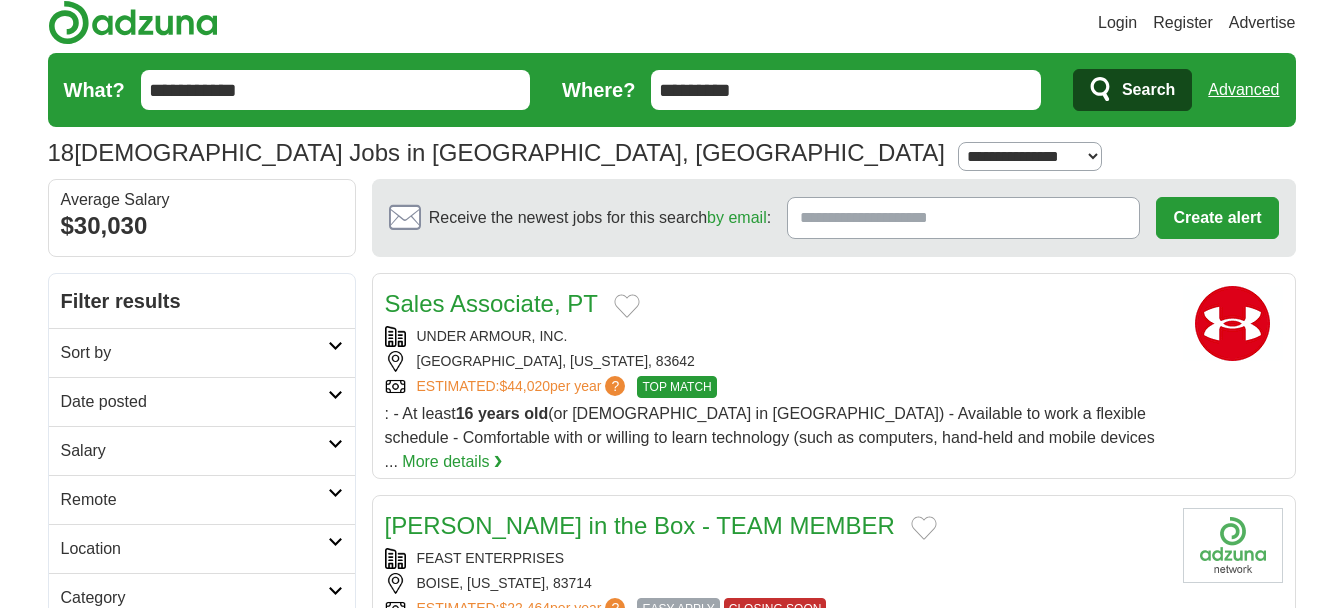 click on "**********" at bounding box center (1030, 156) 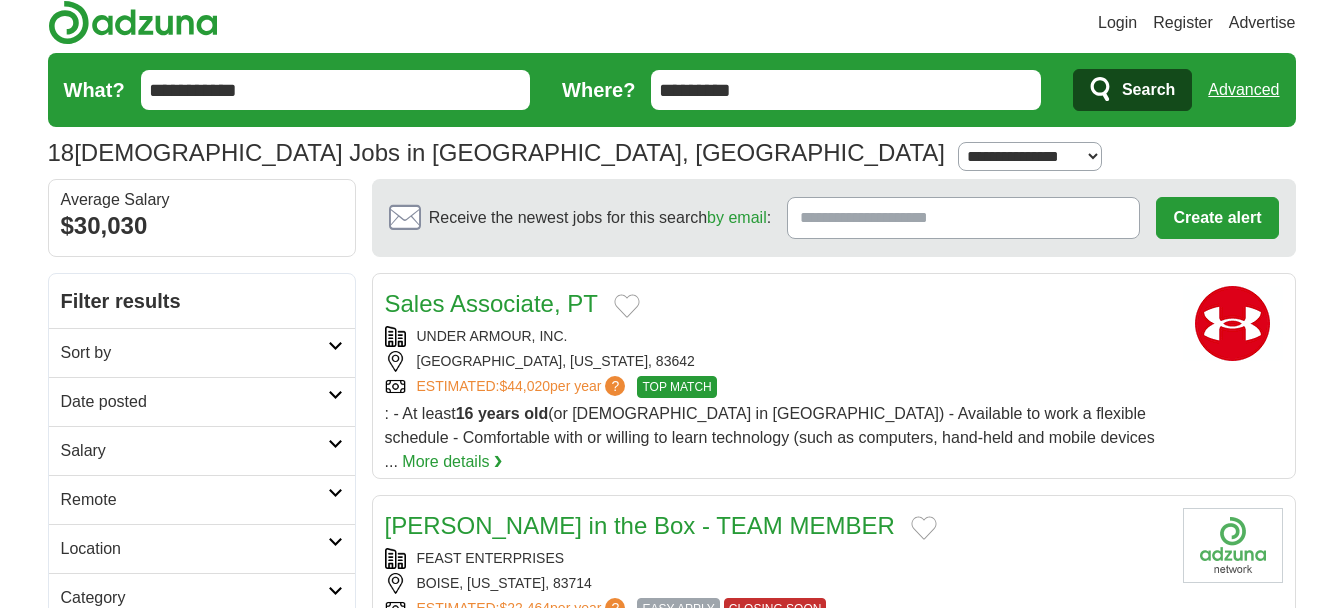 select on "*" 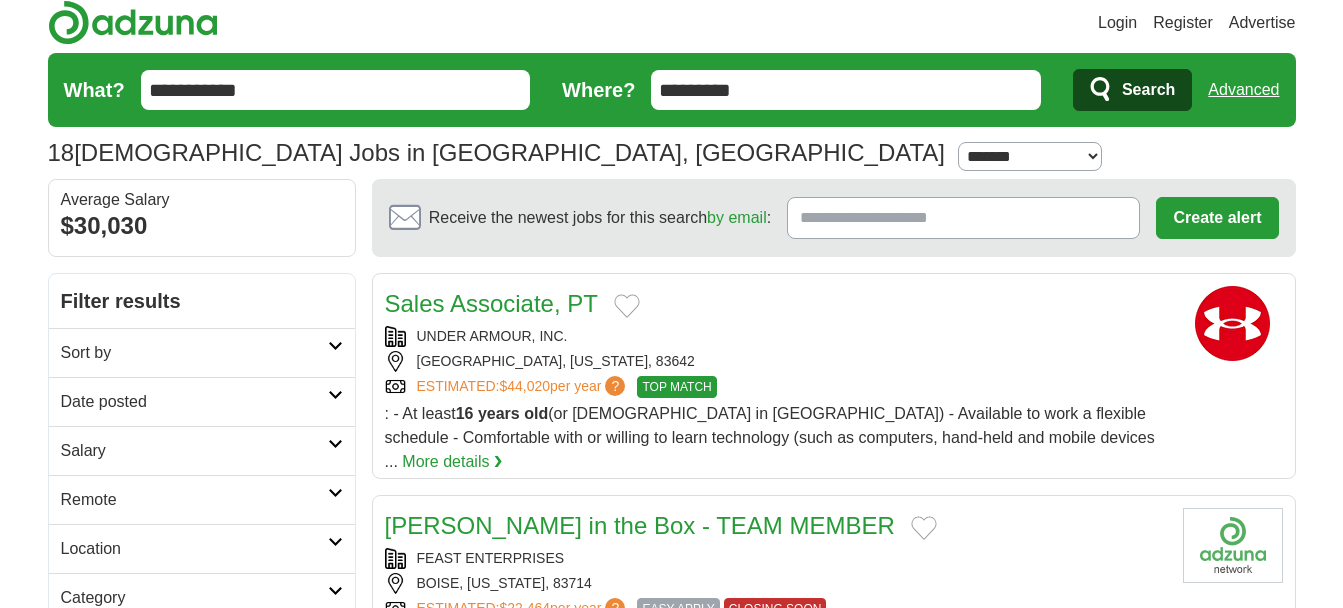 click on "**********" at bounding box center [1030, 156] 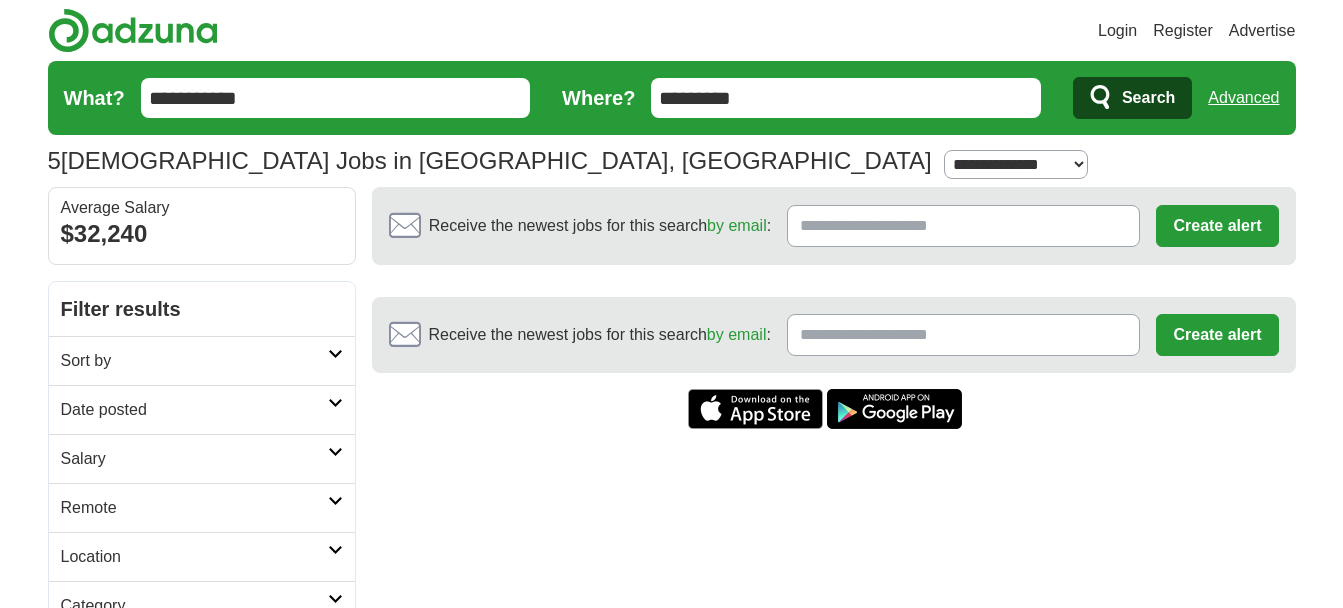 scroll, scrollTop: 0, scrollLeft: 0, axis: both 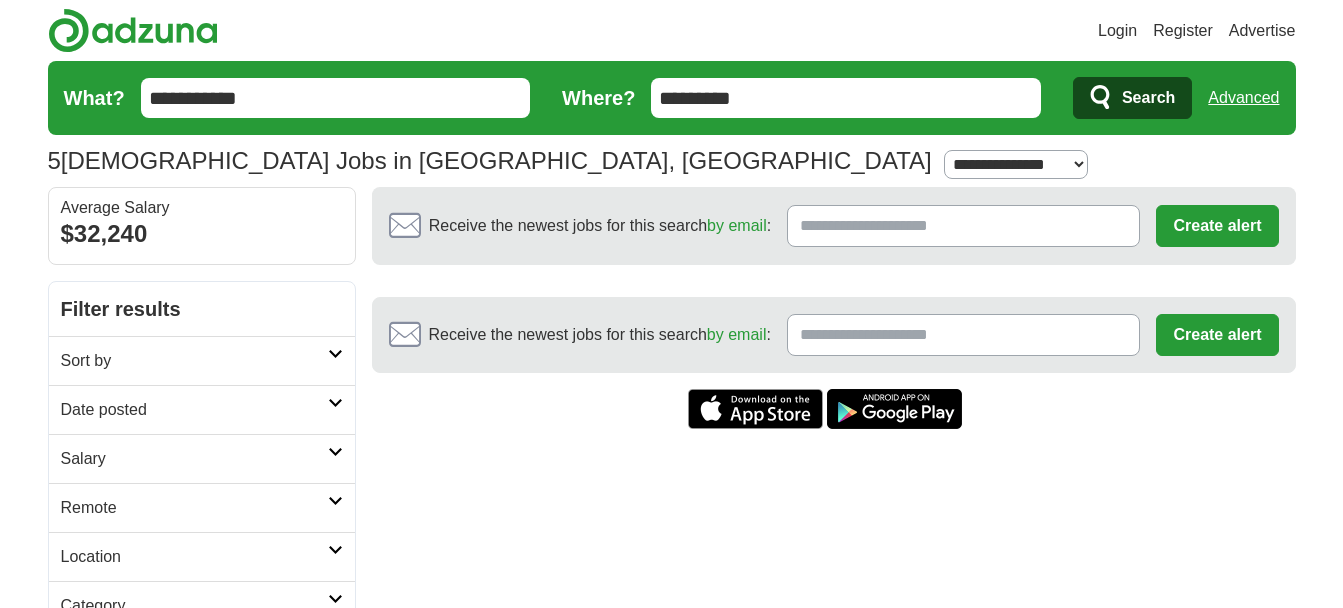 click on "**********" at bounding box center [1016, 164] 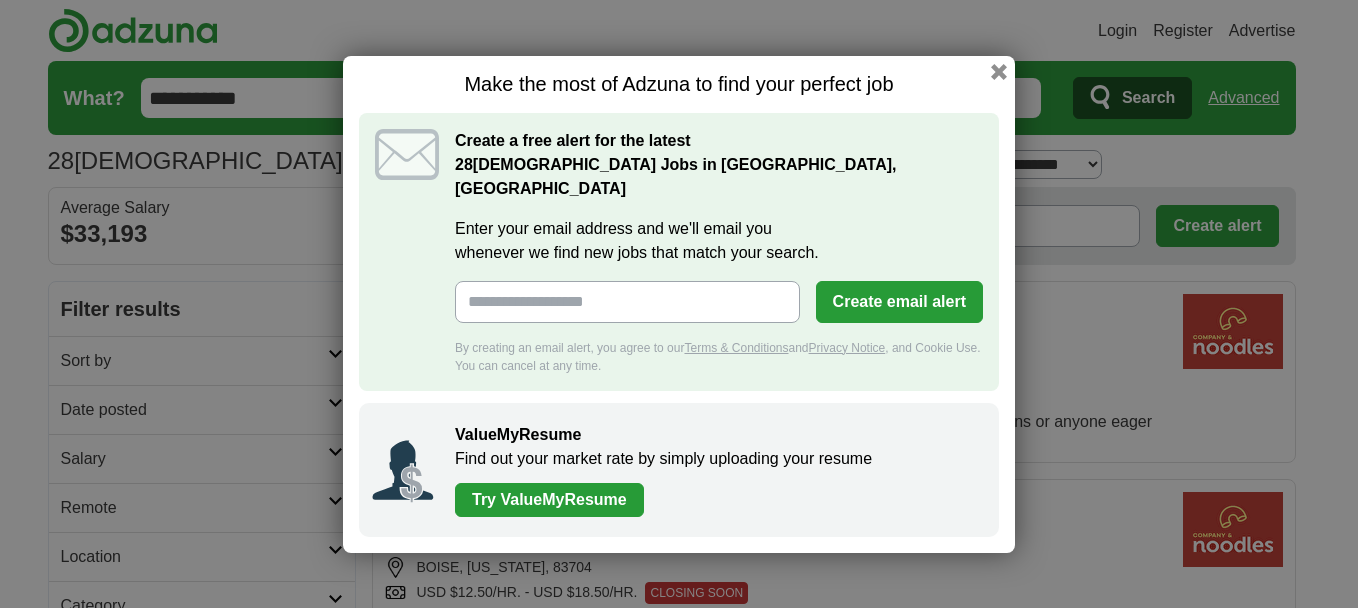 scroll, scrollTop: 0, scrollLeft: 0, axis: both 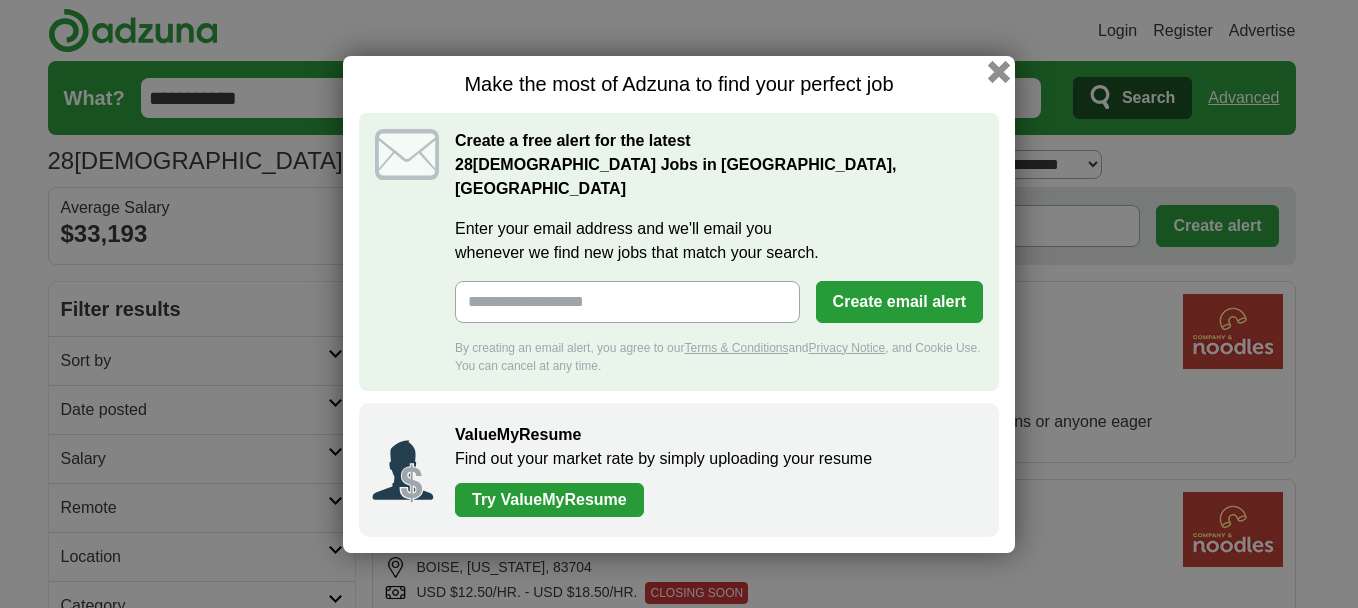 click at bounding box center (999, 71) 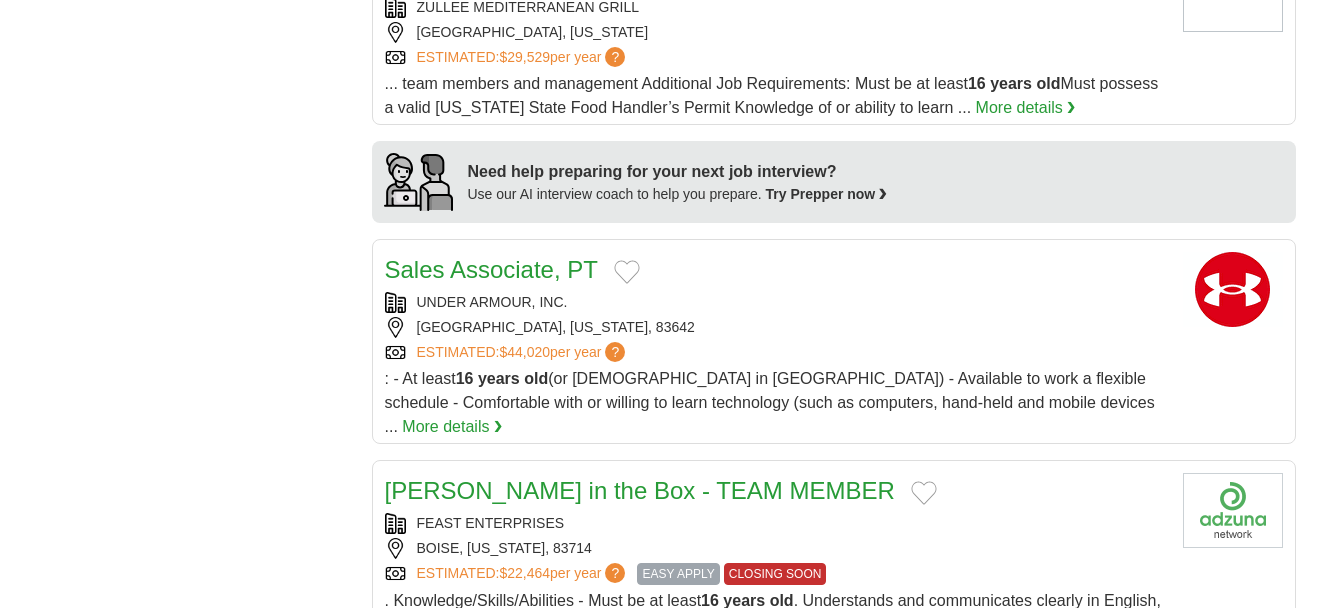 scroll, scrollTop: 1493, scrollLeft: 0, axis: vertical 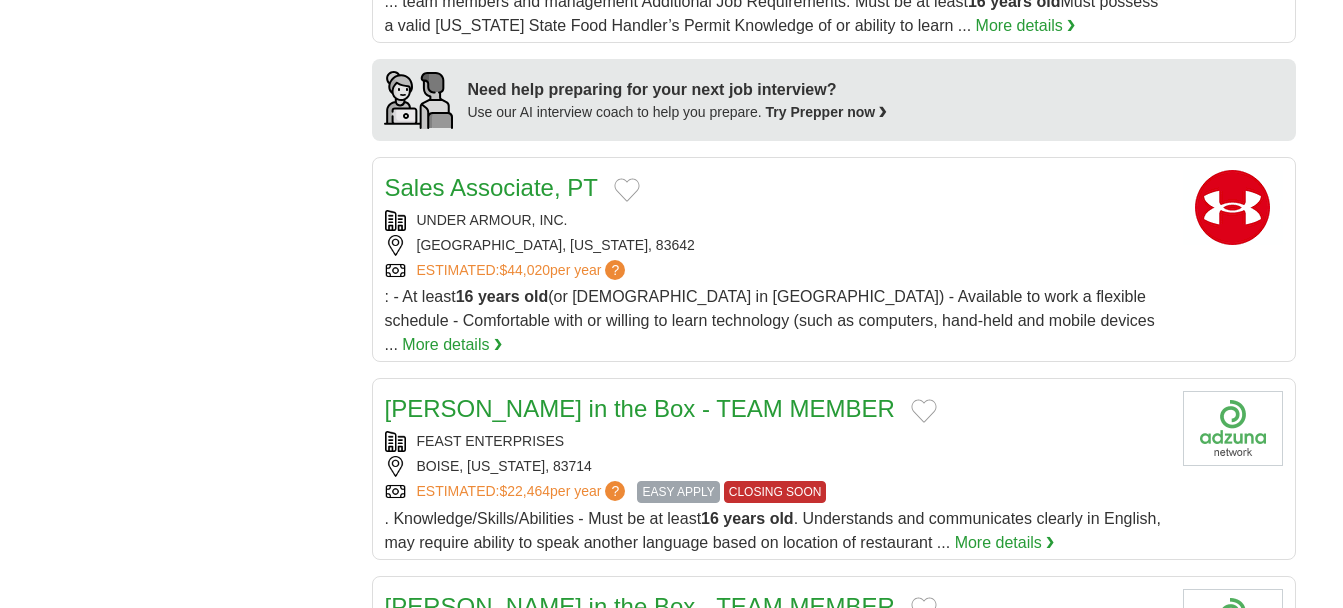 click on "Sales Associate, PT
UNDER ARMOUR, INC.
MERIDIAN, IDAHO, 83642
ESTIMATED:
$44,020
per year
?
: - At least  16   years   old
More details ❯" at bounding box center [834, 259] 